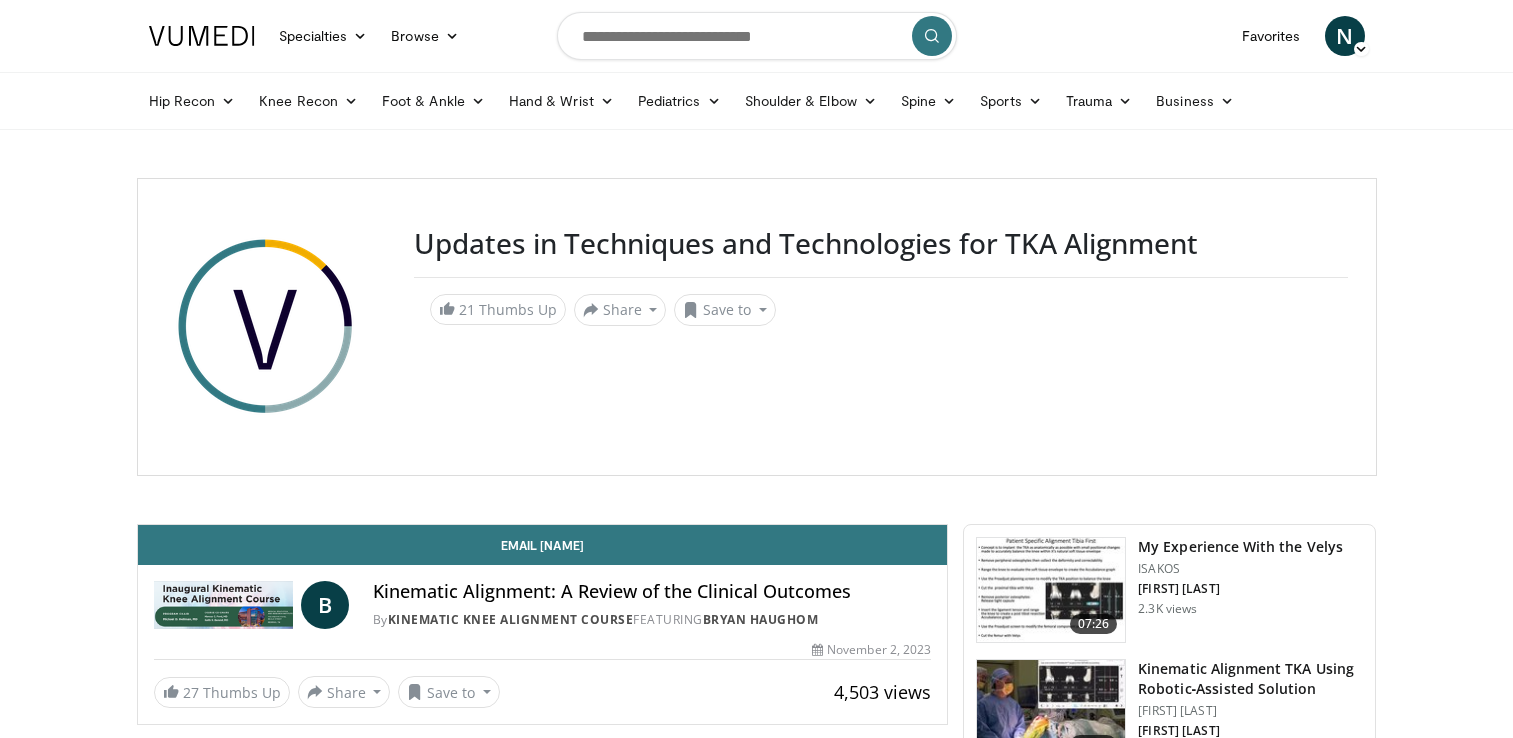 scroll, scrollTop: 0, scrollLeft: 0, axis: both 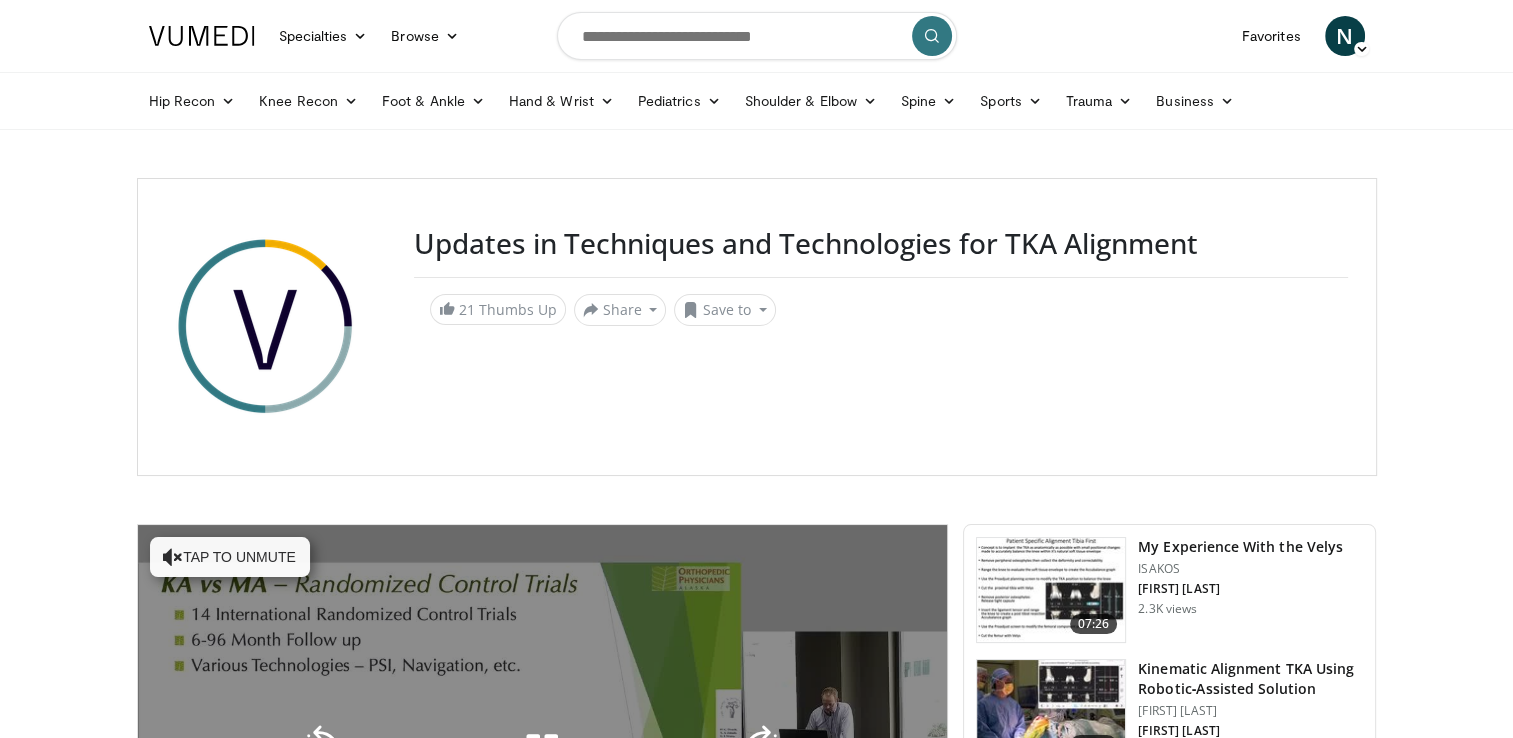 click on "Tap to unmute" at bounding box center (230, 557) 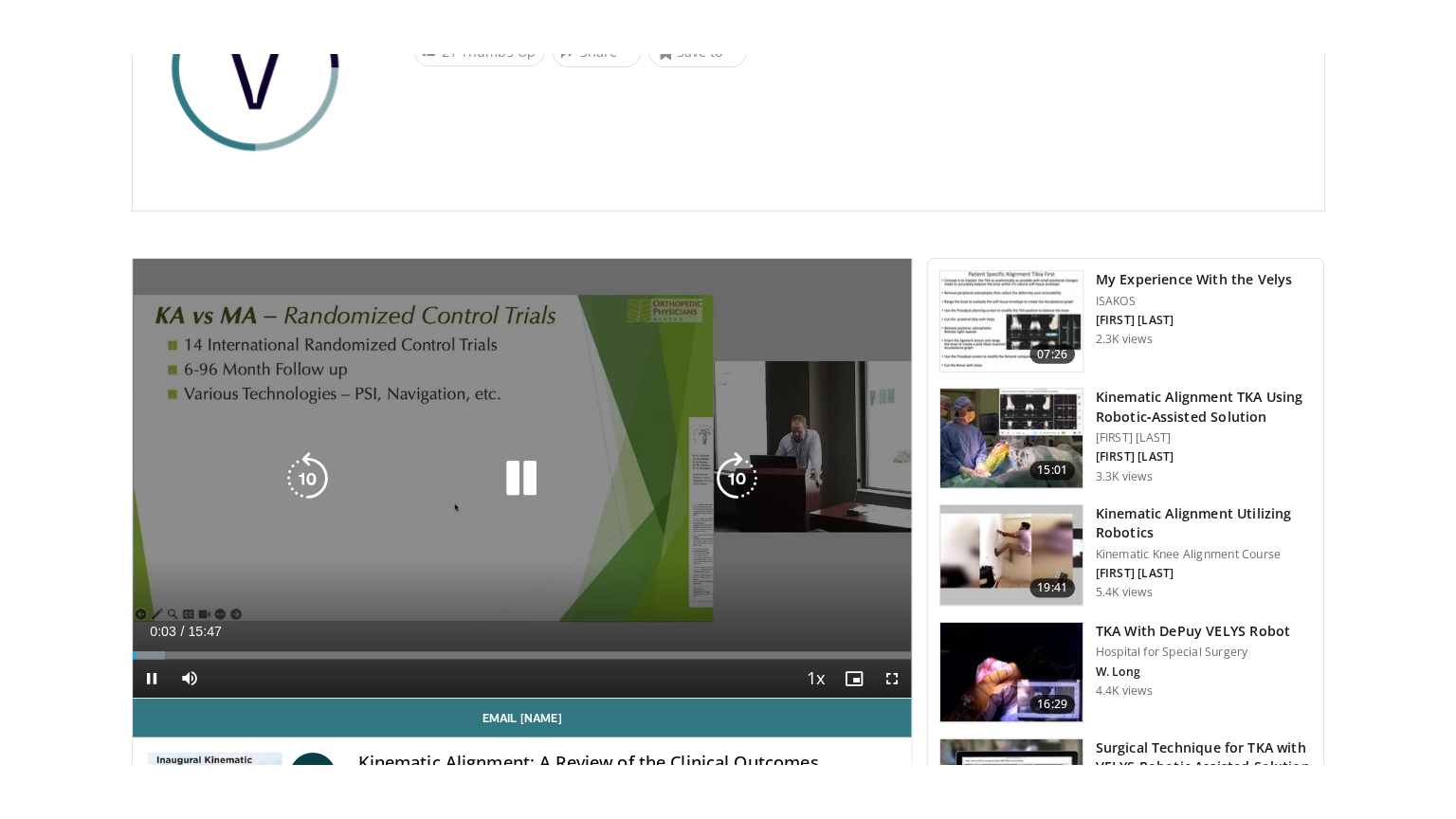 scroll, scrollTop: 298, scrollLeft: 0, axis: vertical 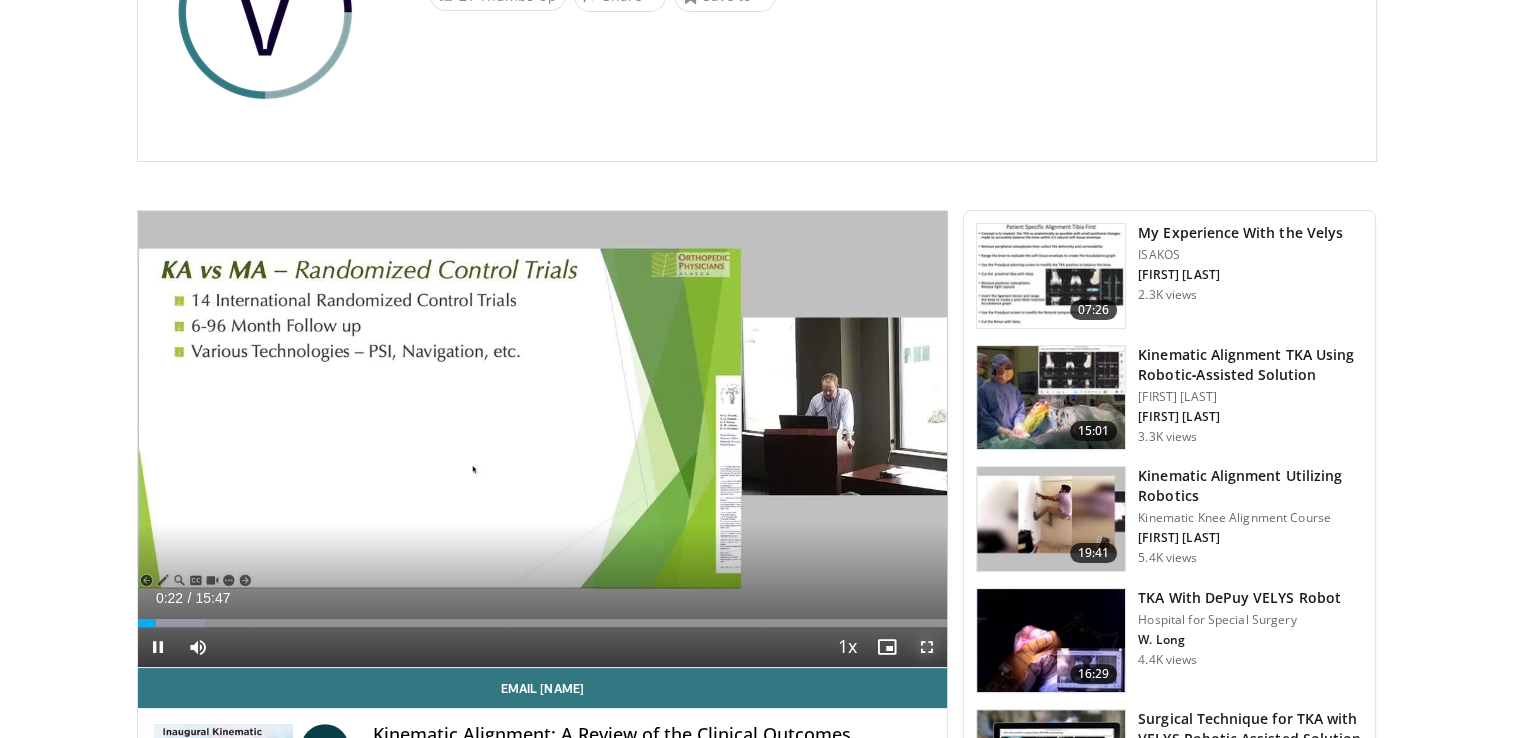 click at bounding box center (927, 647) 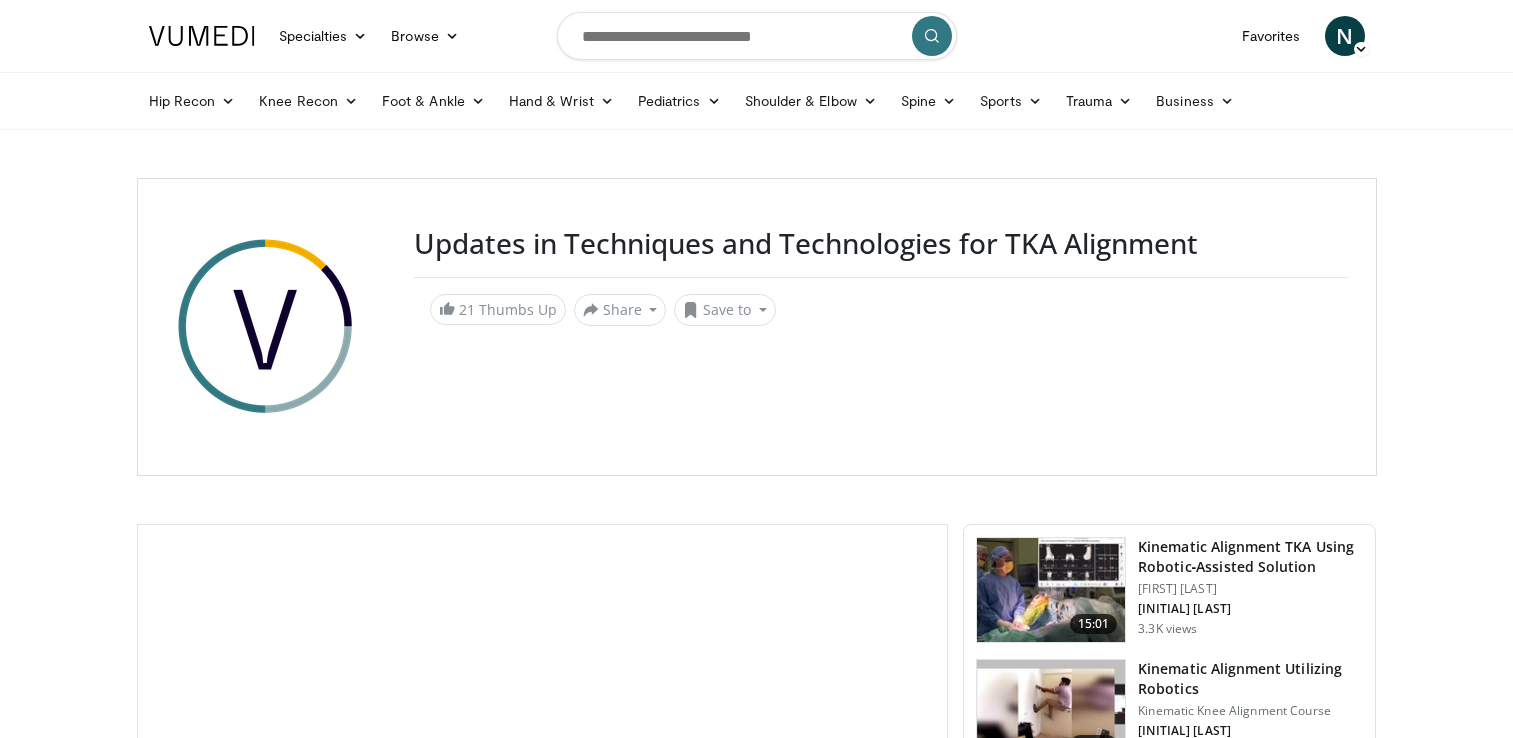 scroll, scrollTop: 0, scrollLeft: 0, axis: both 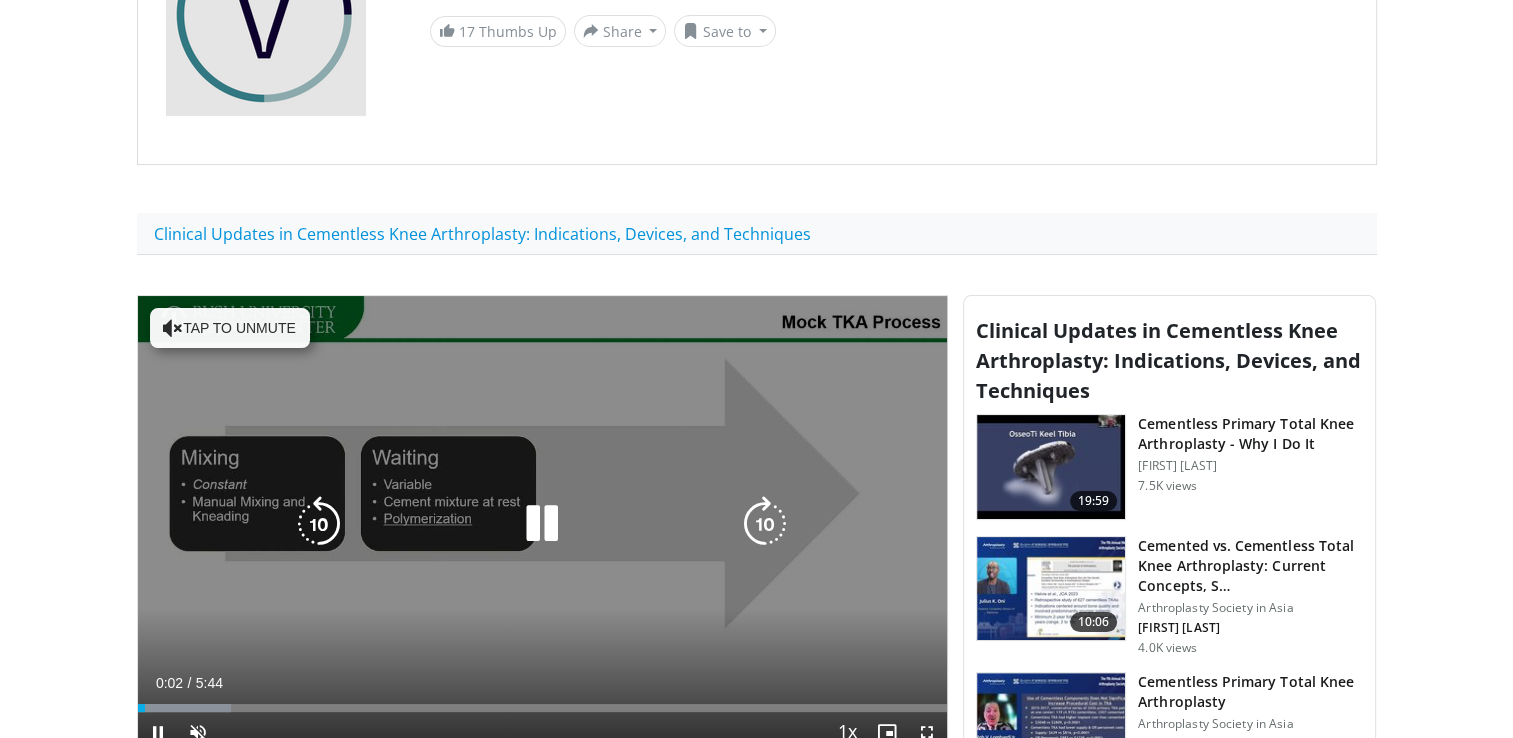 click on "Tap to unmute" at bounding box center (230, 328) 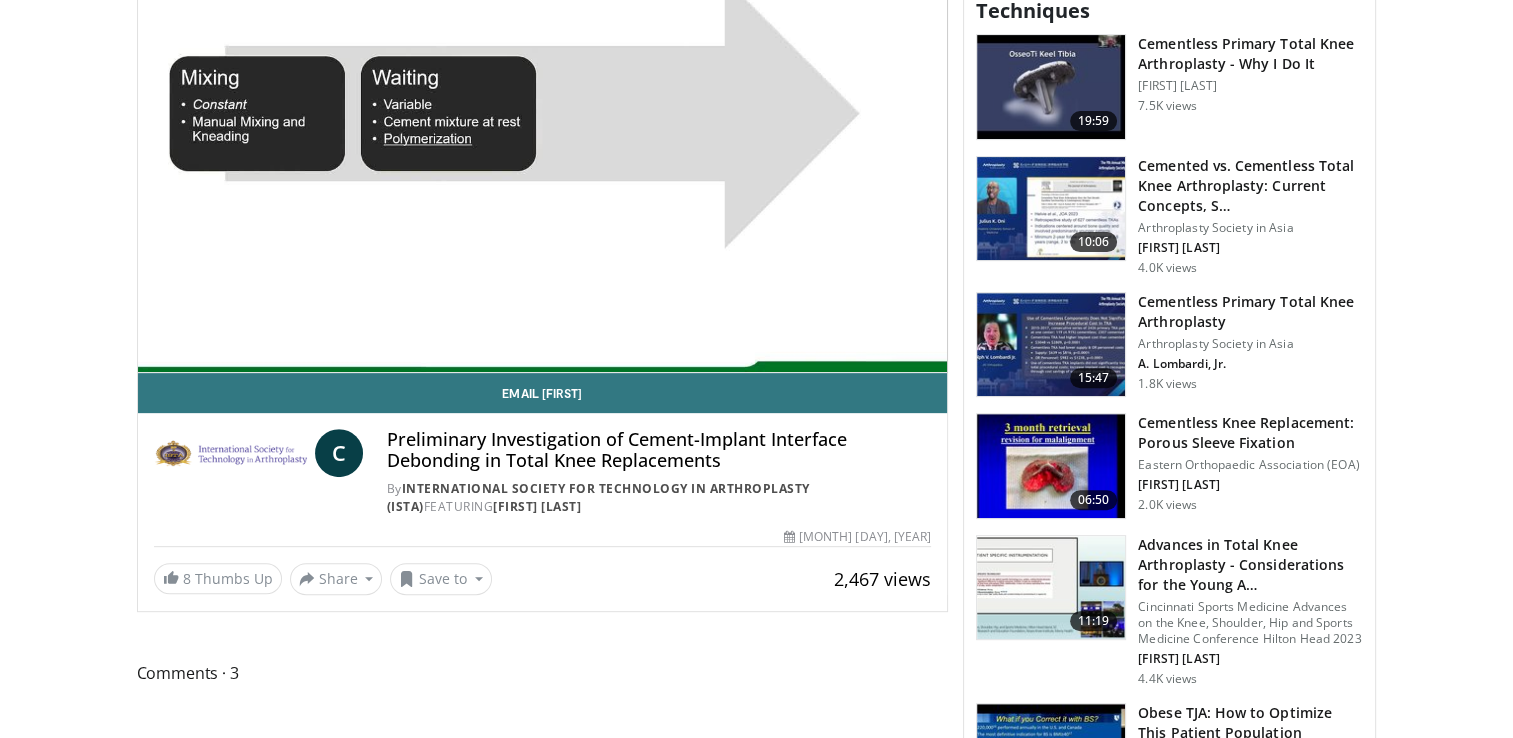 scroll, scrollTop: 692, scrollLeft: 0, axis: vertical 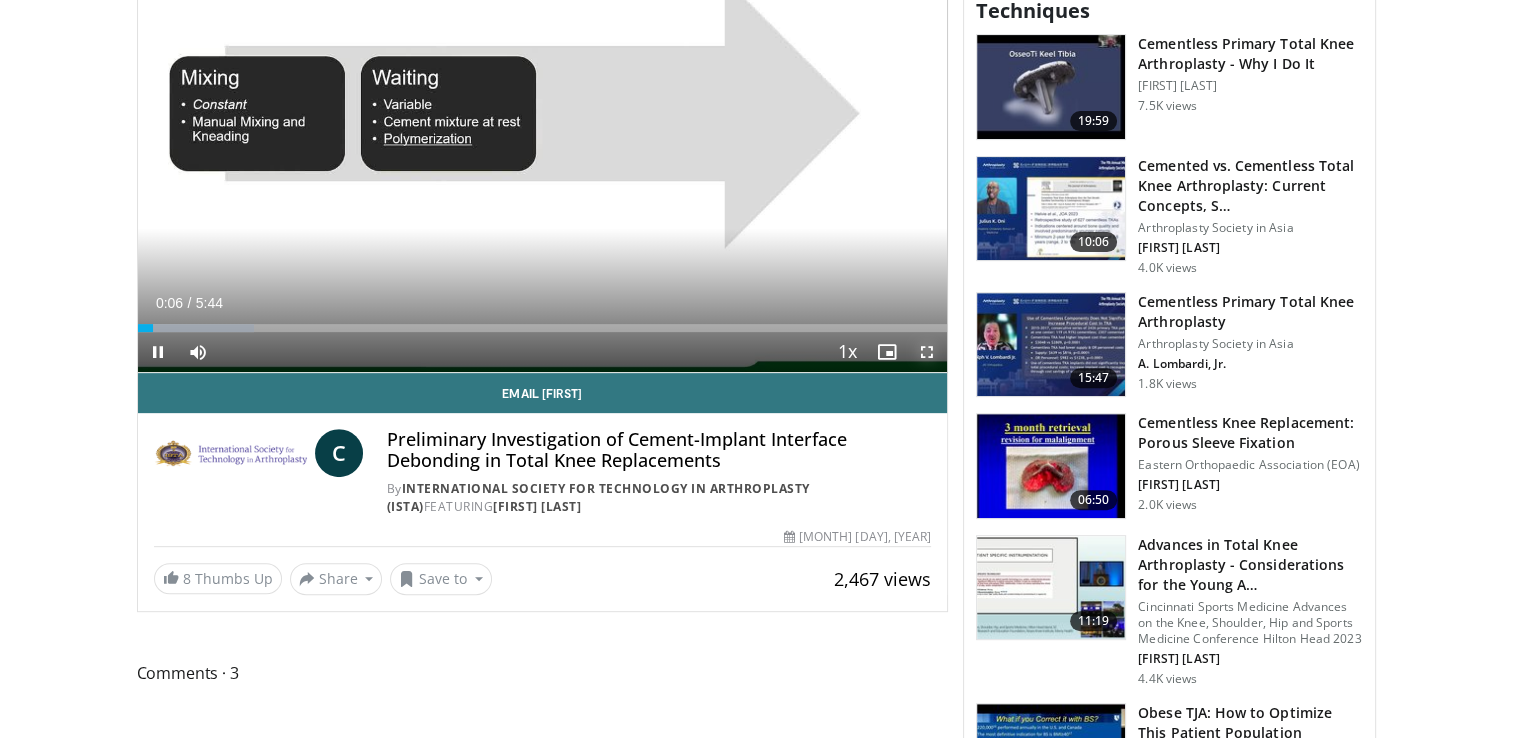 click at bounding box center [927, 352] 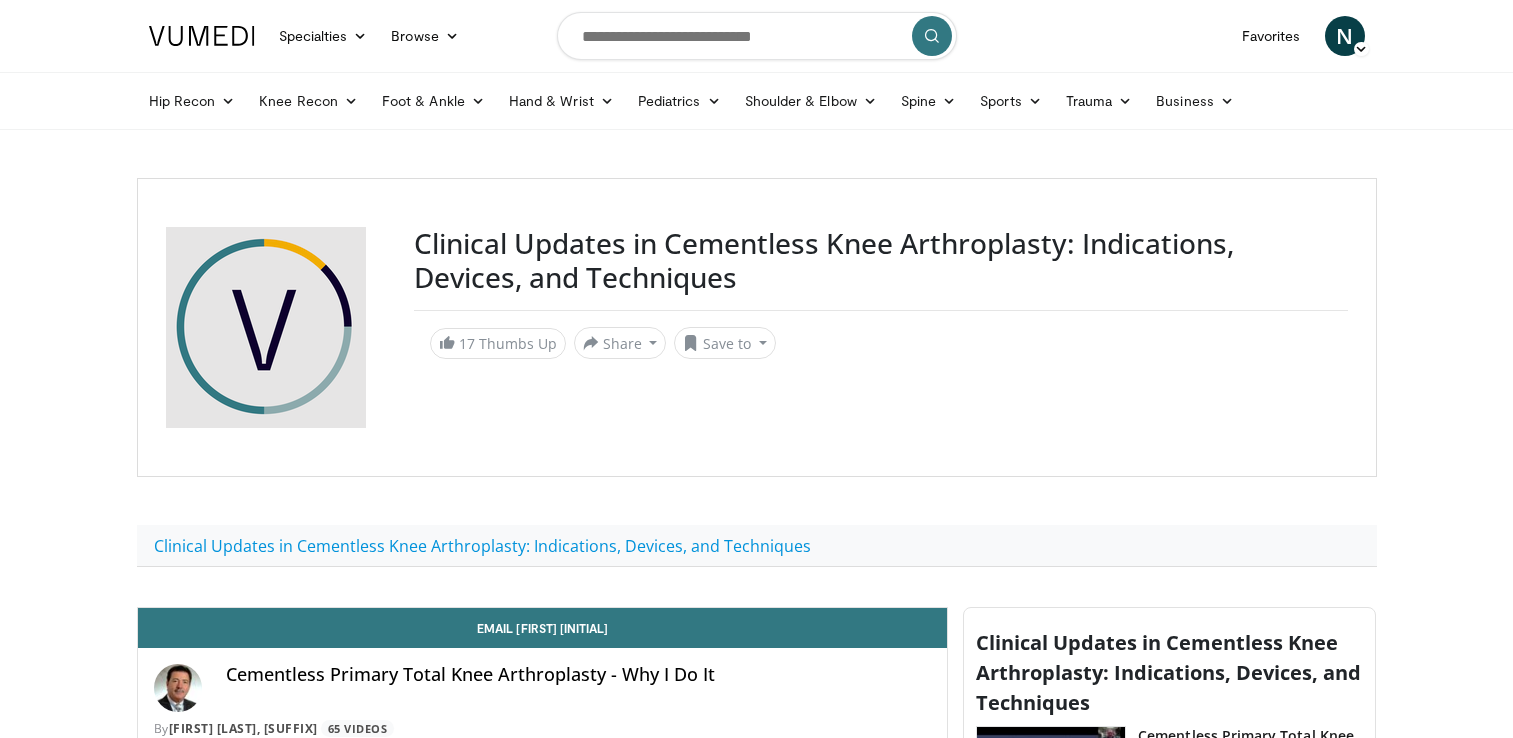 scroll, scrollTop: 0, scrollLeft: 0, axis: both 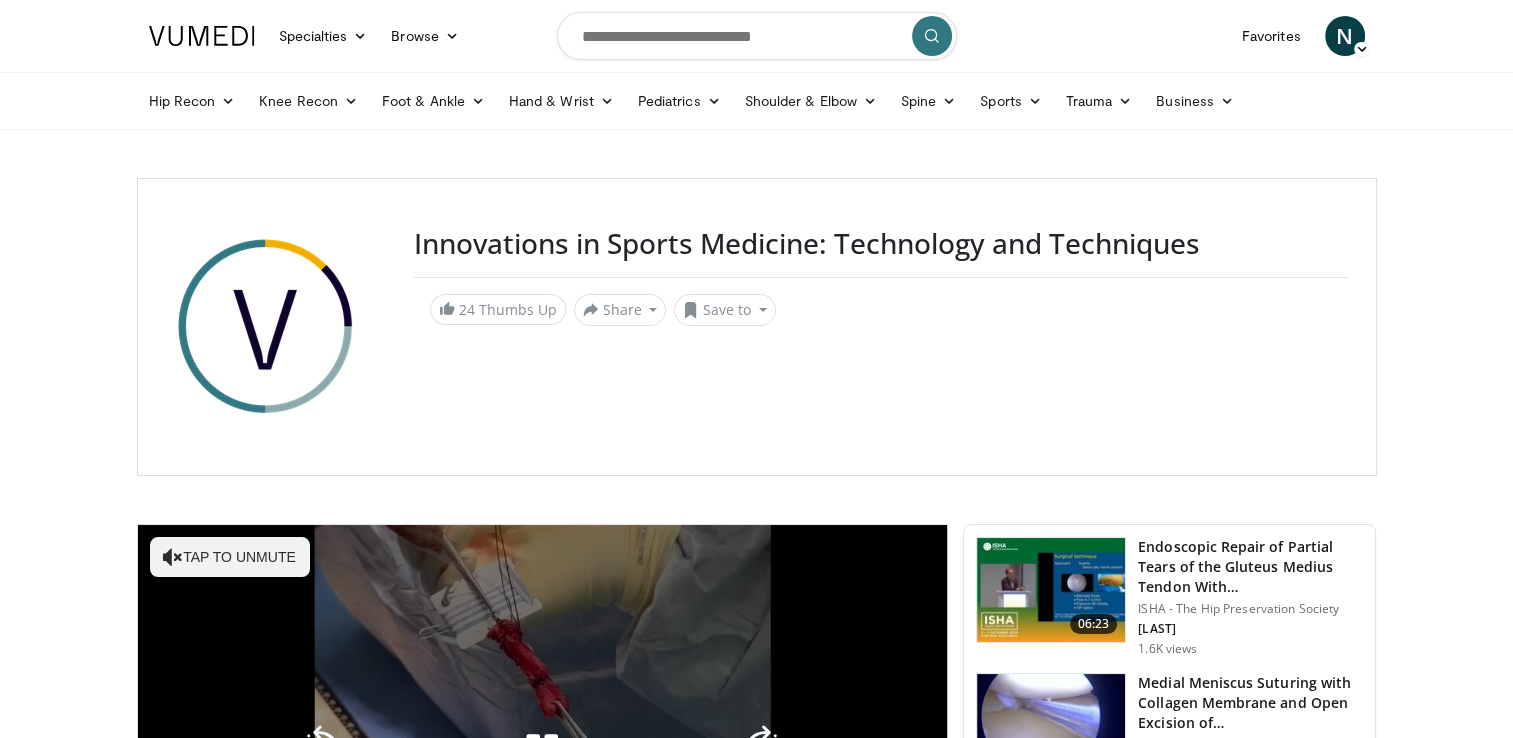 click on "Tap to unmute" at bounding box center (230, 557) 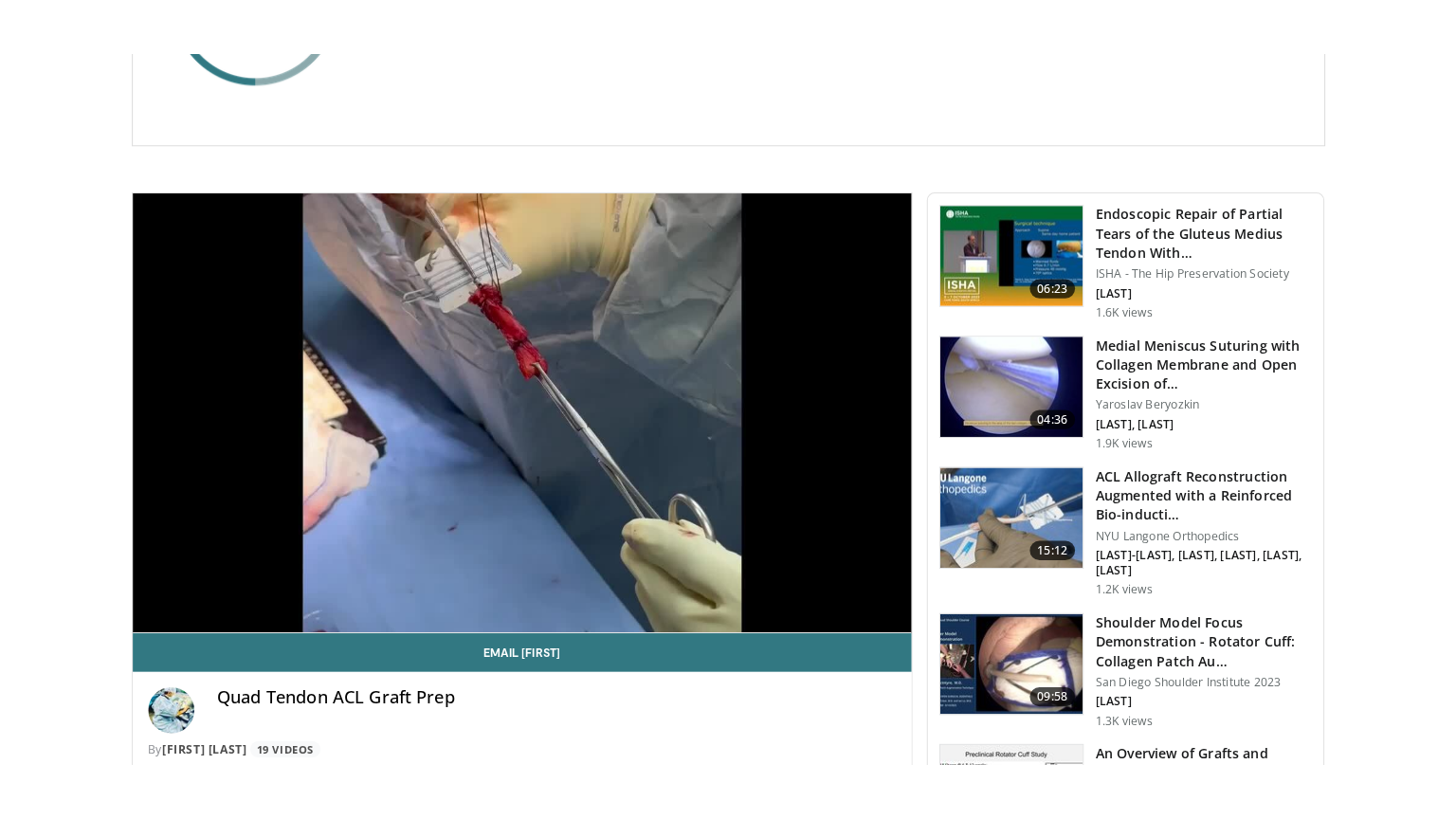 scroll, scrollTop: 377, scrollLeft: 0, axis: vertical 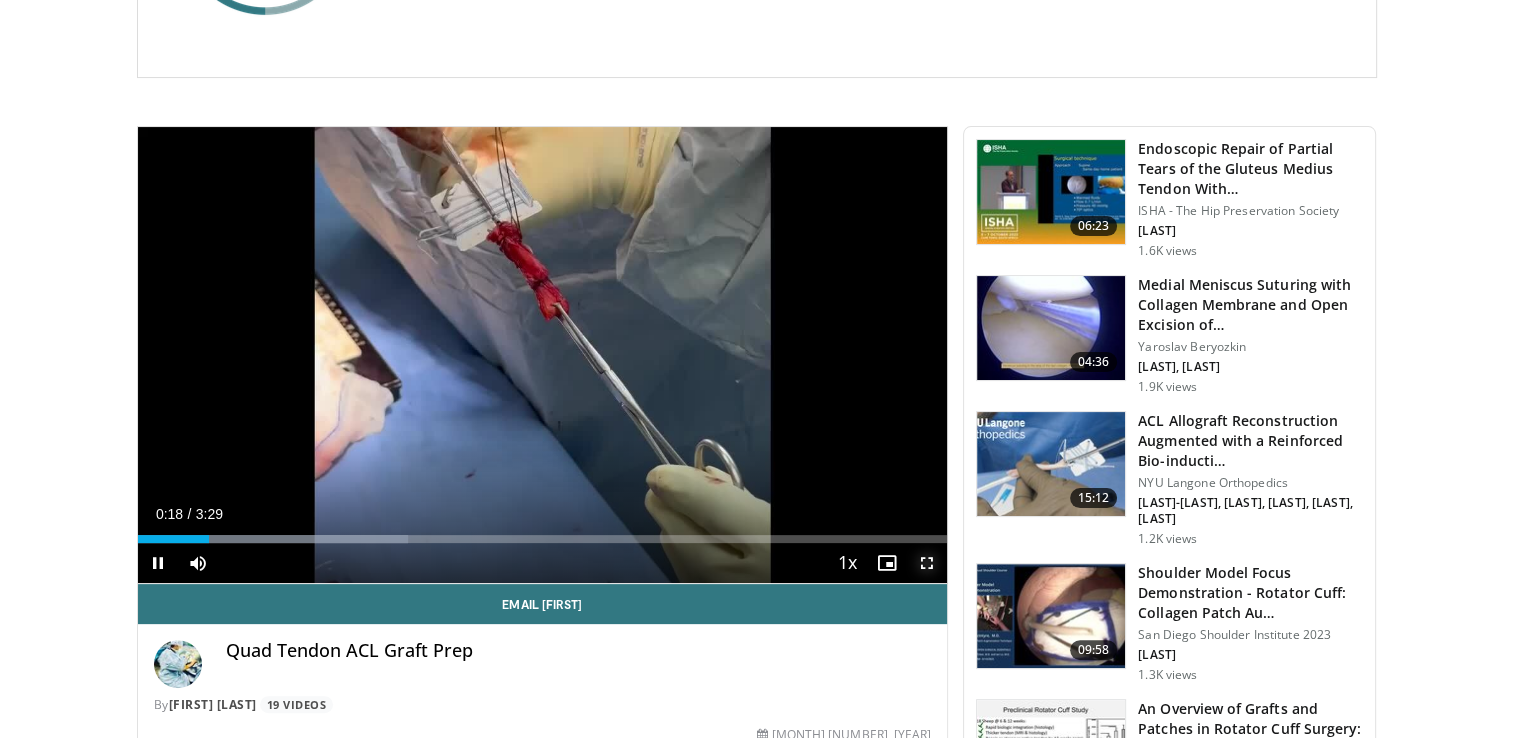 click at bounding box center [927, 563] 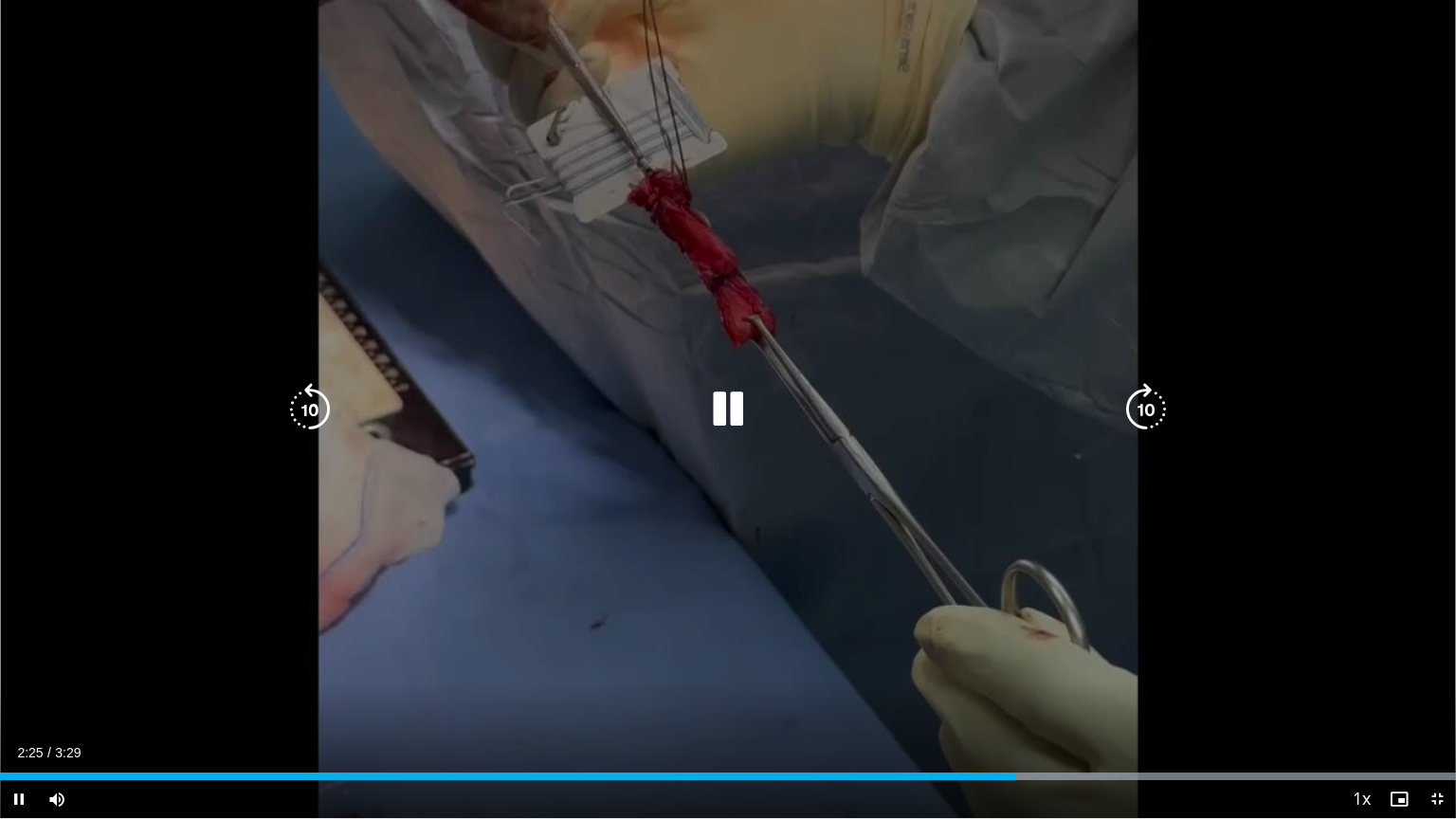 click at bounding box center [310, 410] 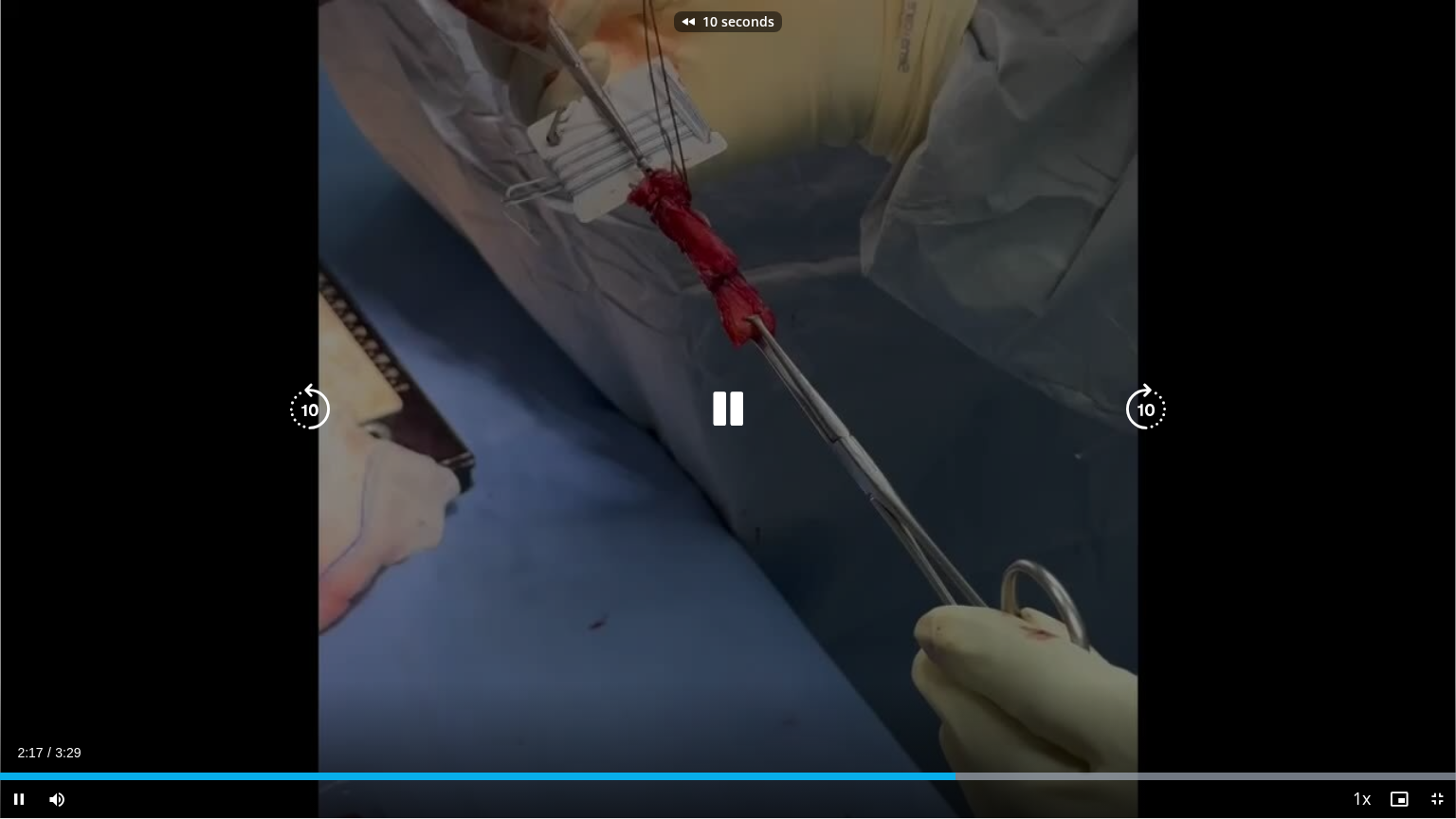 click at bounding box center [310, 410] 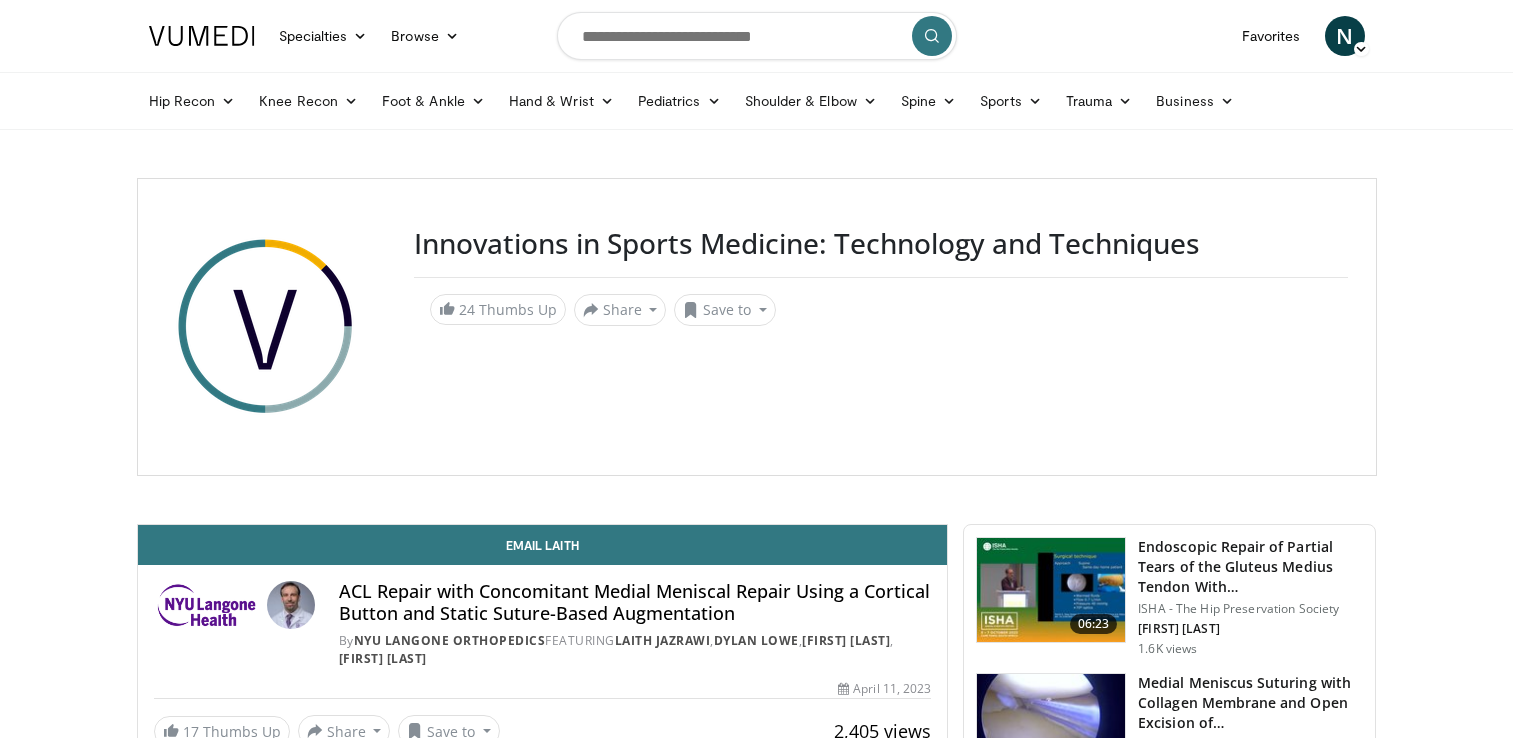 scroll, scrollTop: 0, scrollLeft: 0, axis: both 